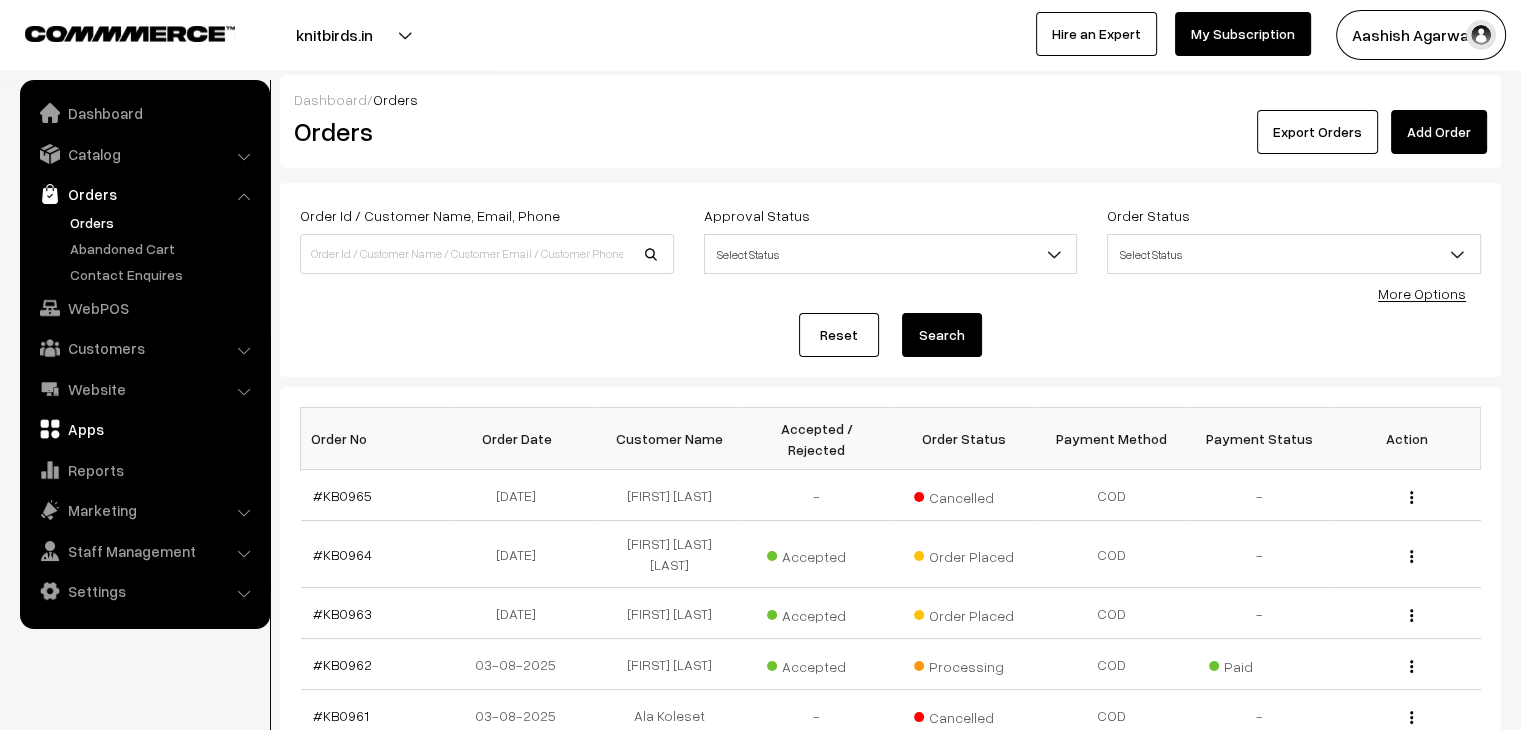 scroll, scrollTop: 0, scrollLeft: 0, axis: both 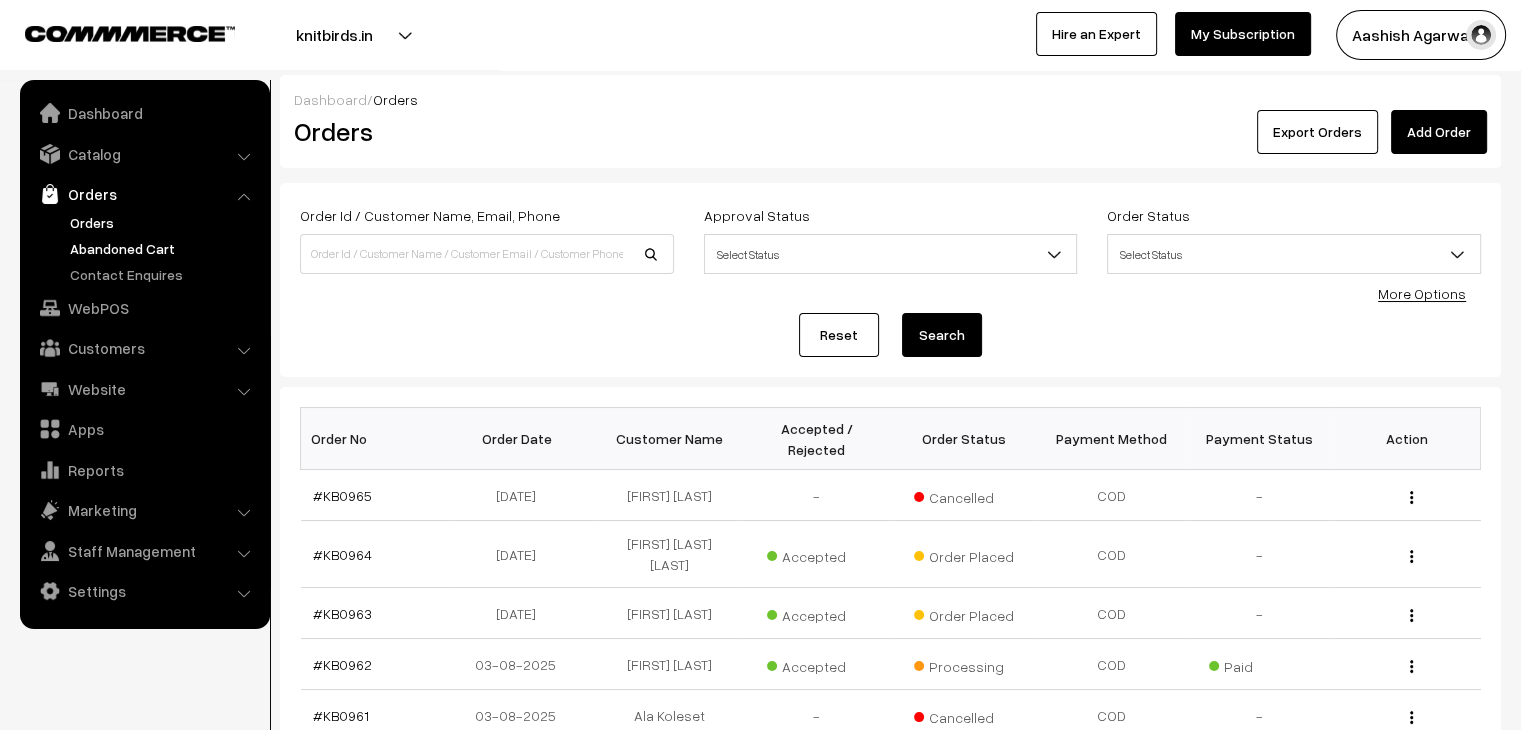 click on "Abandoned Cart" at bounding box center [164, 248] 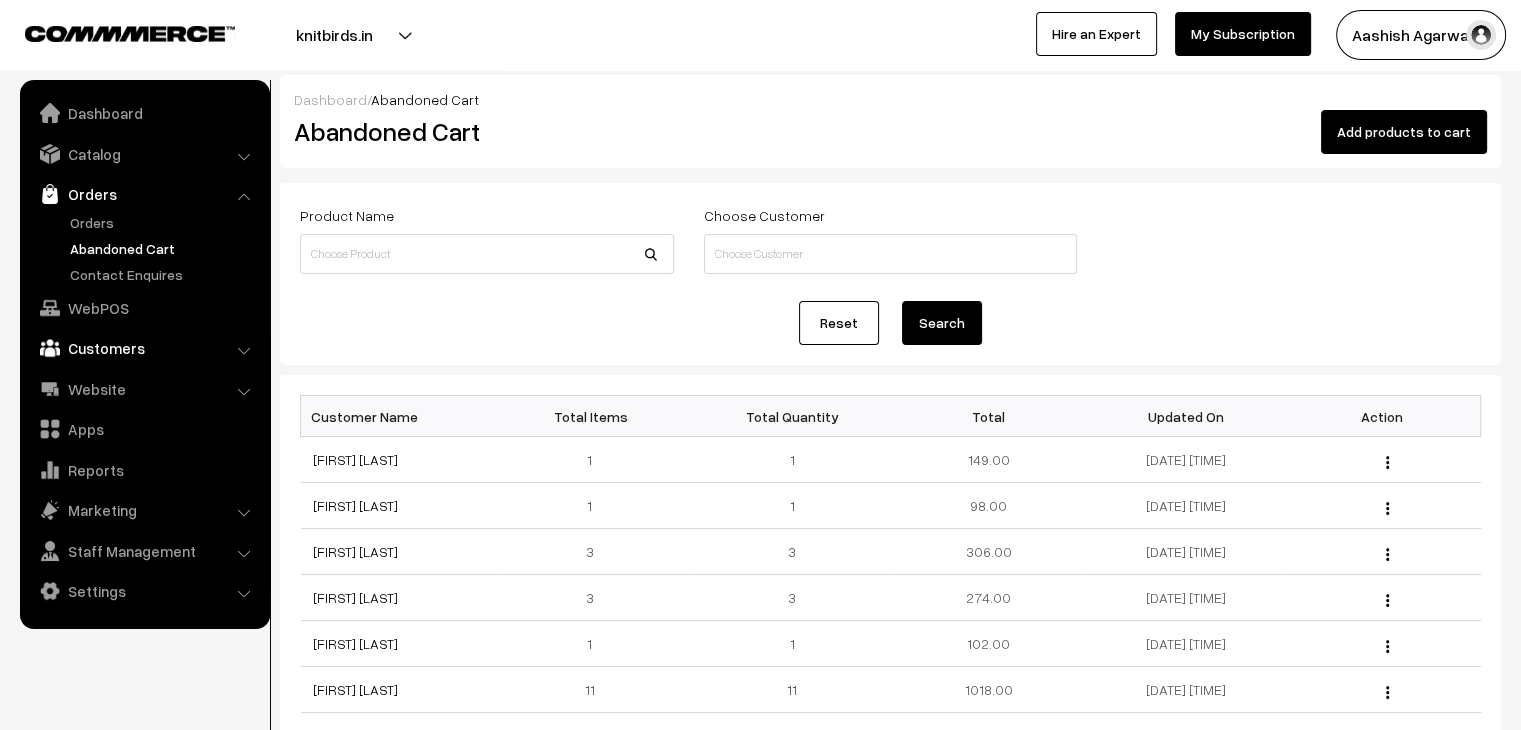 scroll, scrollTop: 0, scrollLeft: 0, axis: both 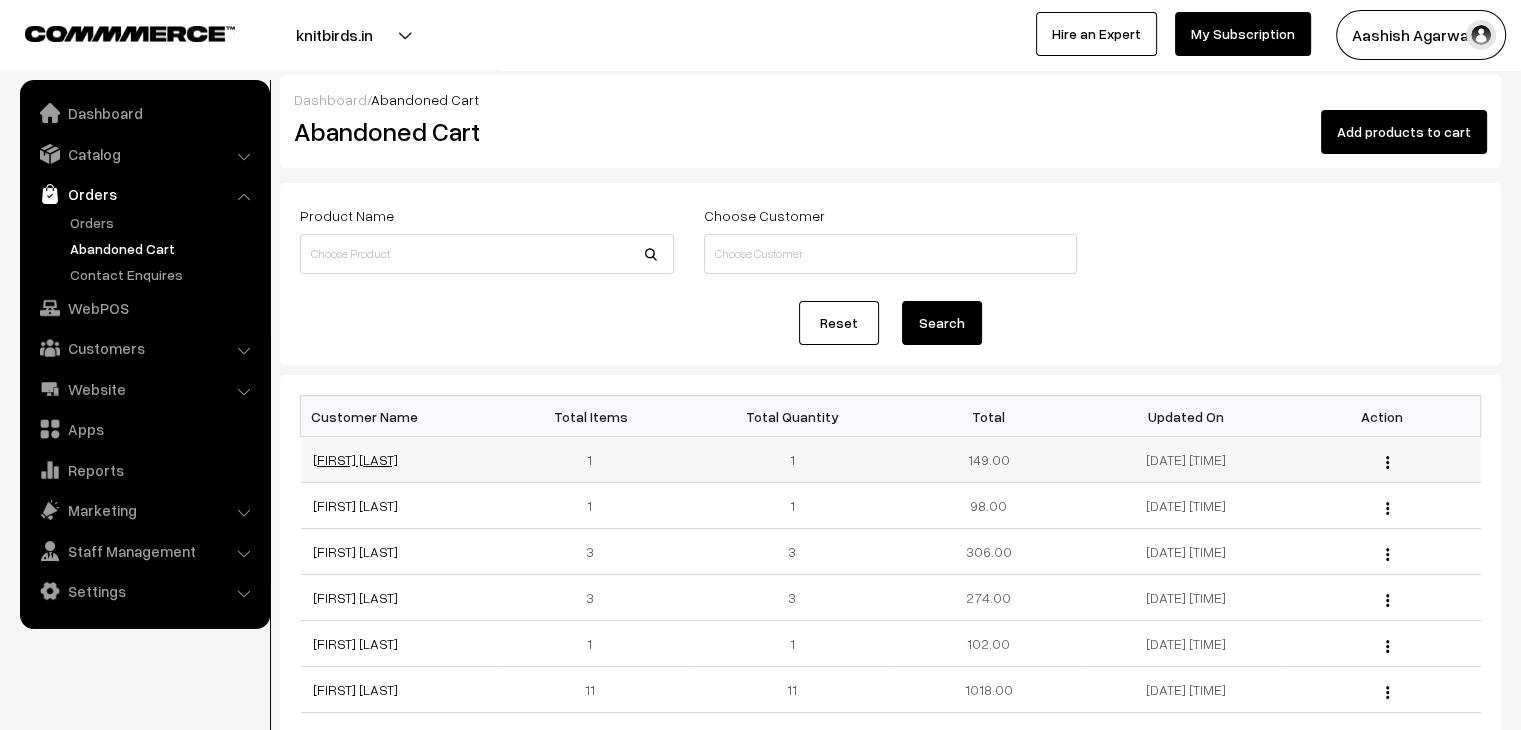 click on "Inshirah Chaudhary" at bounding box center [355, 459] 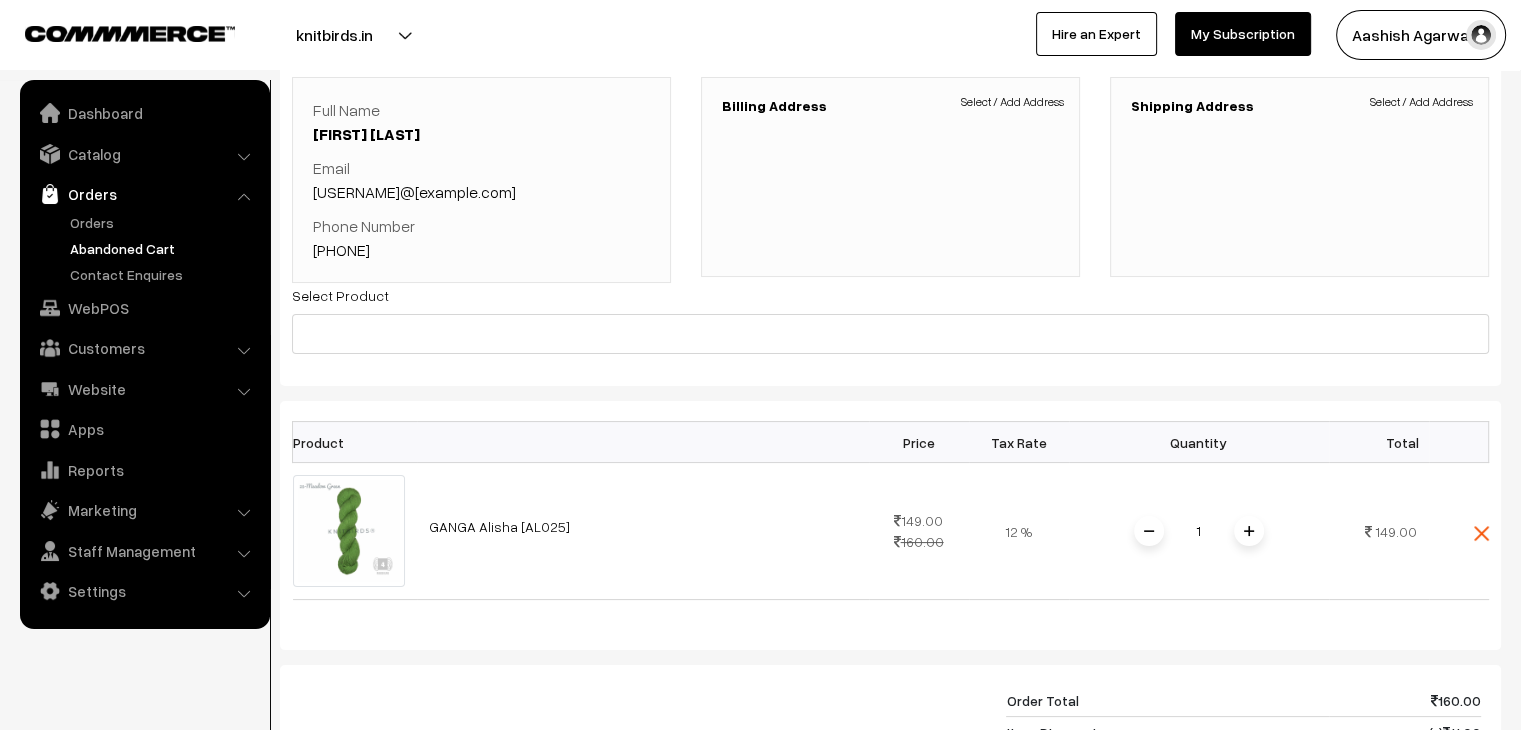 scroll, scrollTop: 100, scrollLeft: 0, axis: vertical 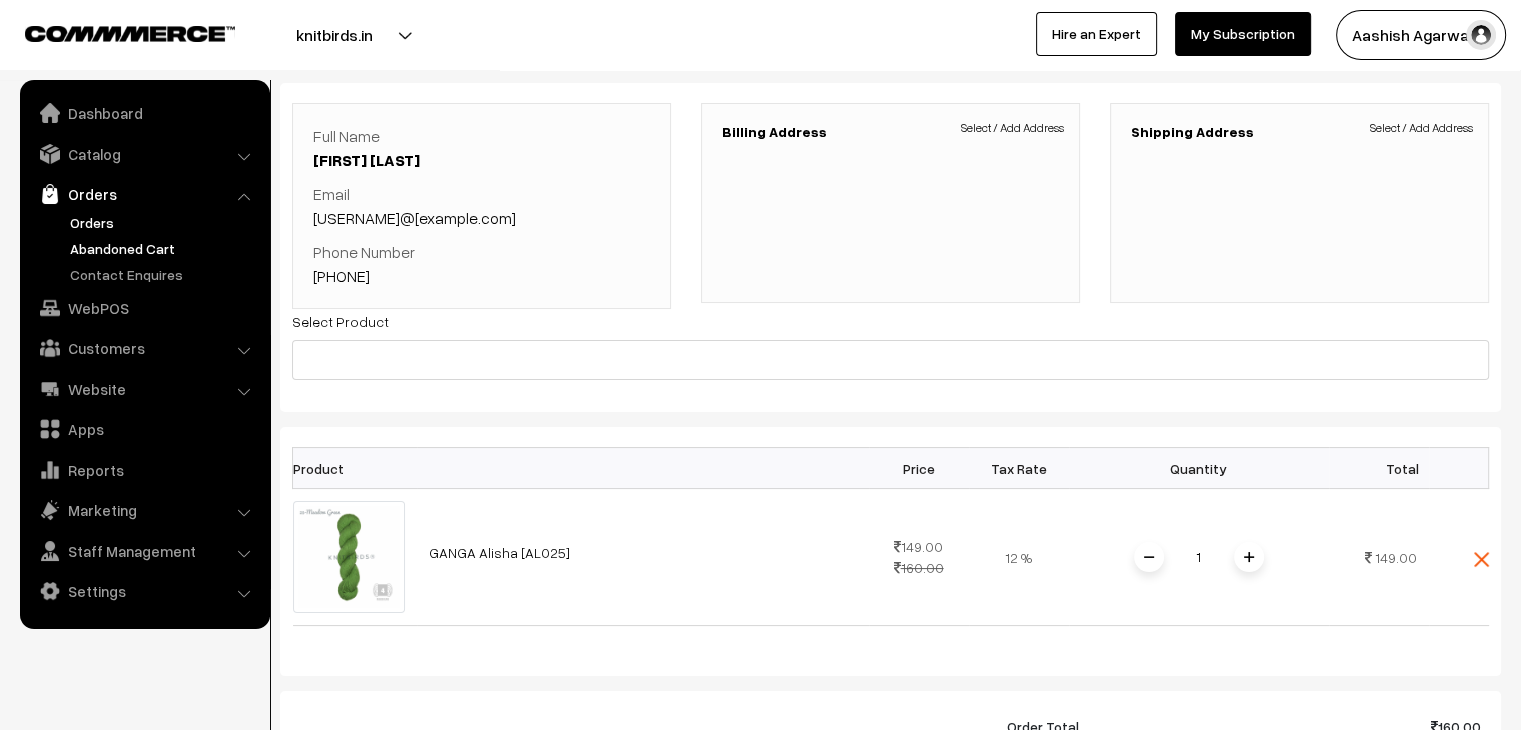 click on "Orders" at bounding box center (164, 222) 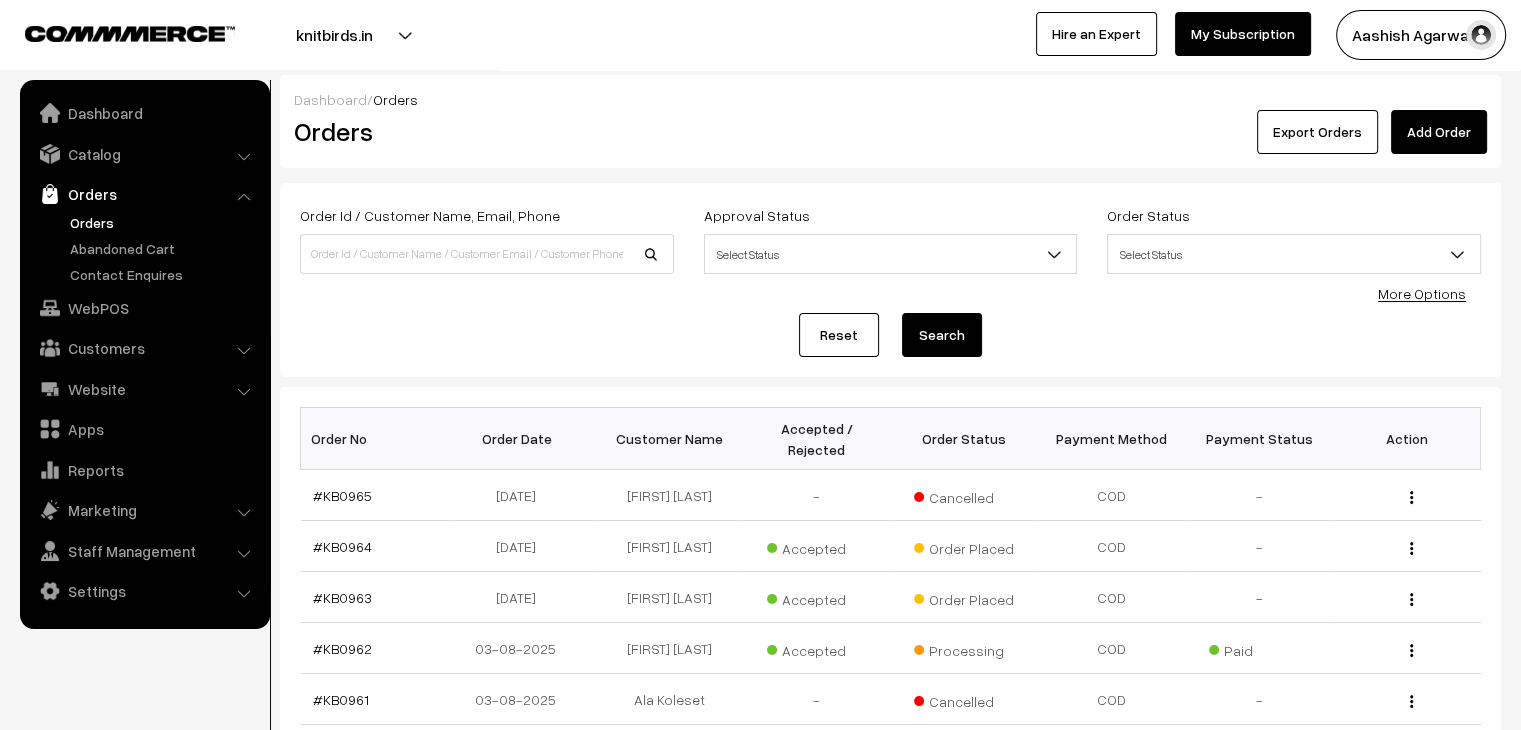 scroll, scrollTop: 0, scrollLeft: 0, axis: both 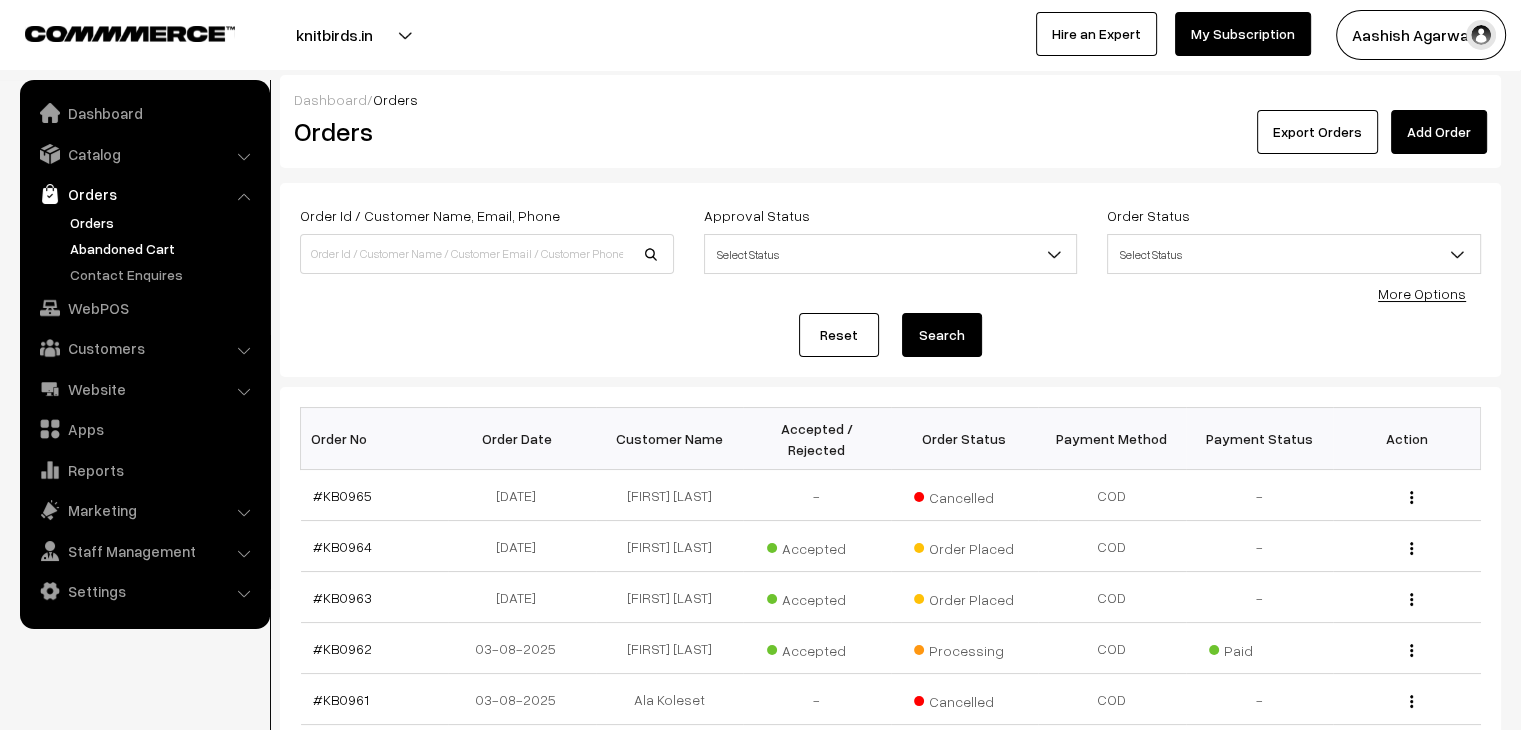 click on "Abandoned Cart" at bounding box center (164, 248) 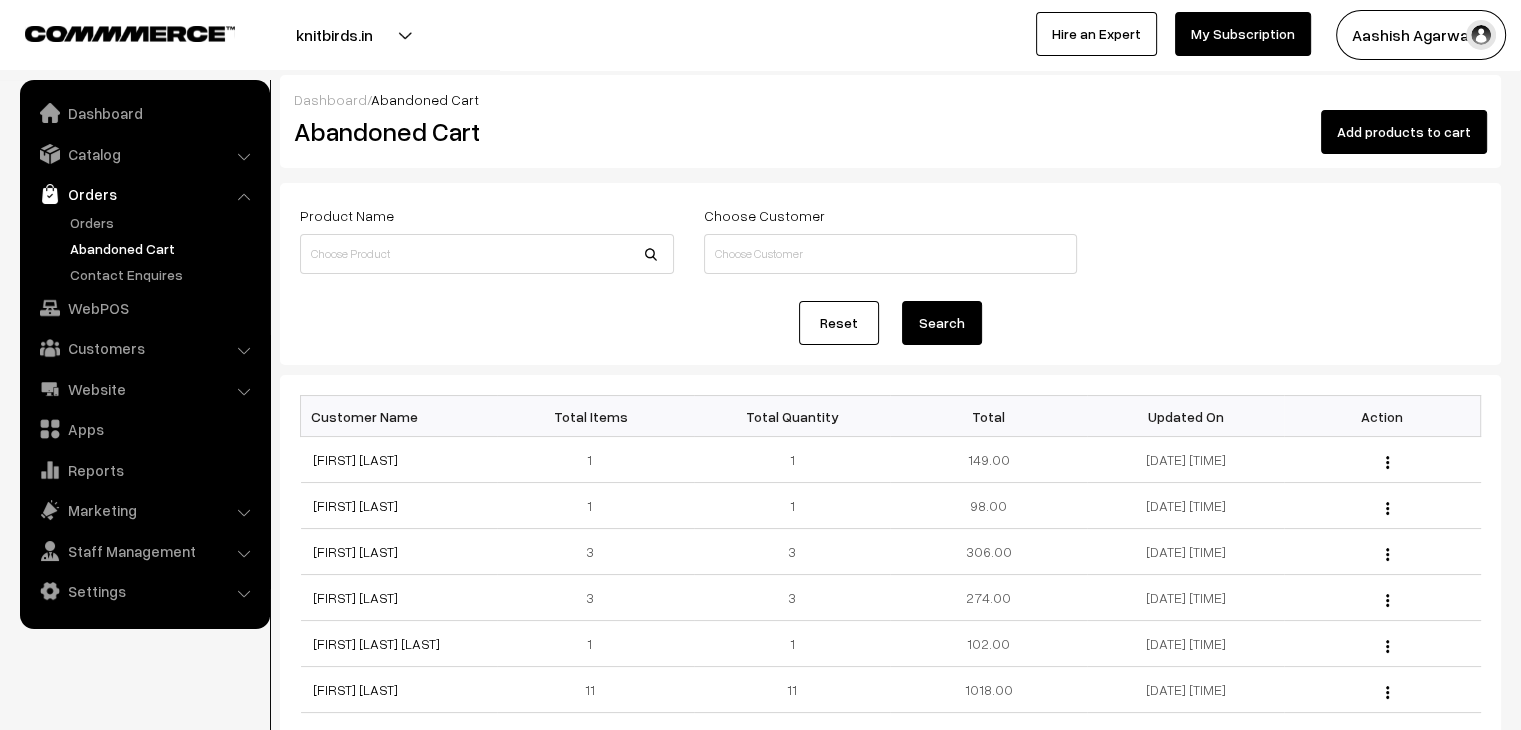 scroll, scrollTop: 0, scrollLeft: 0, axis: both 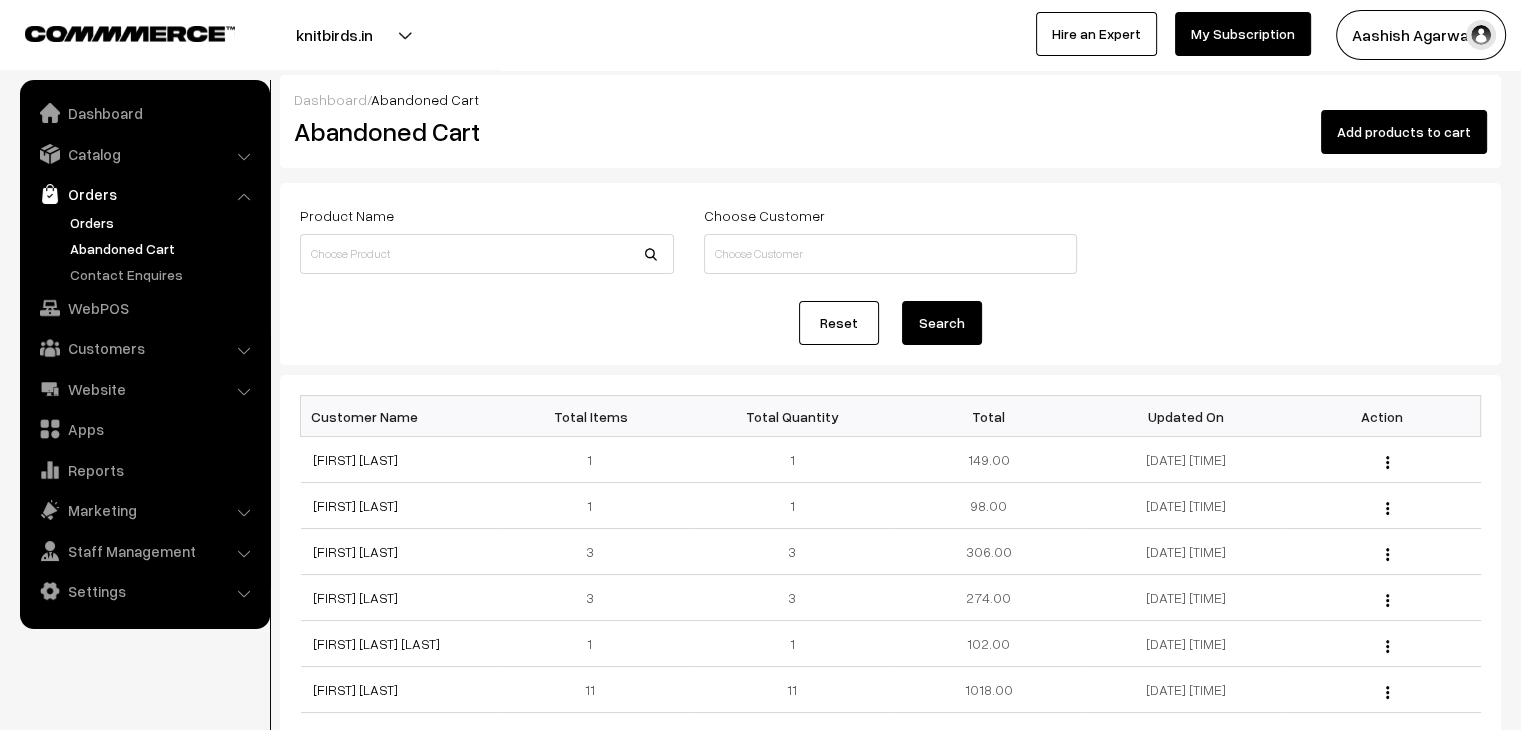 click on "Orders" at bounding box center [164, 222] 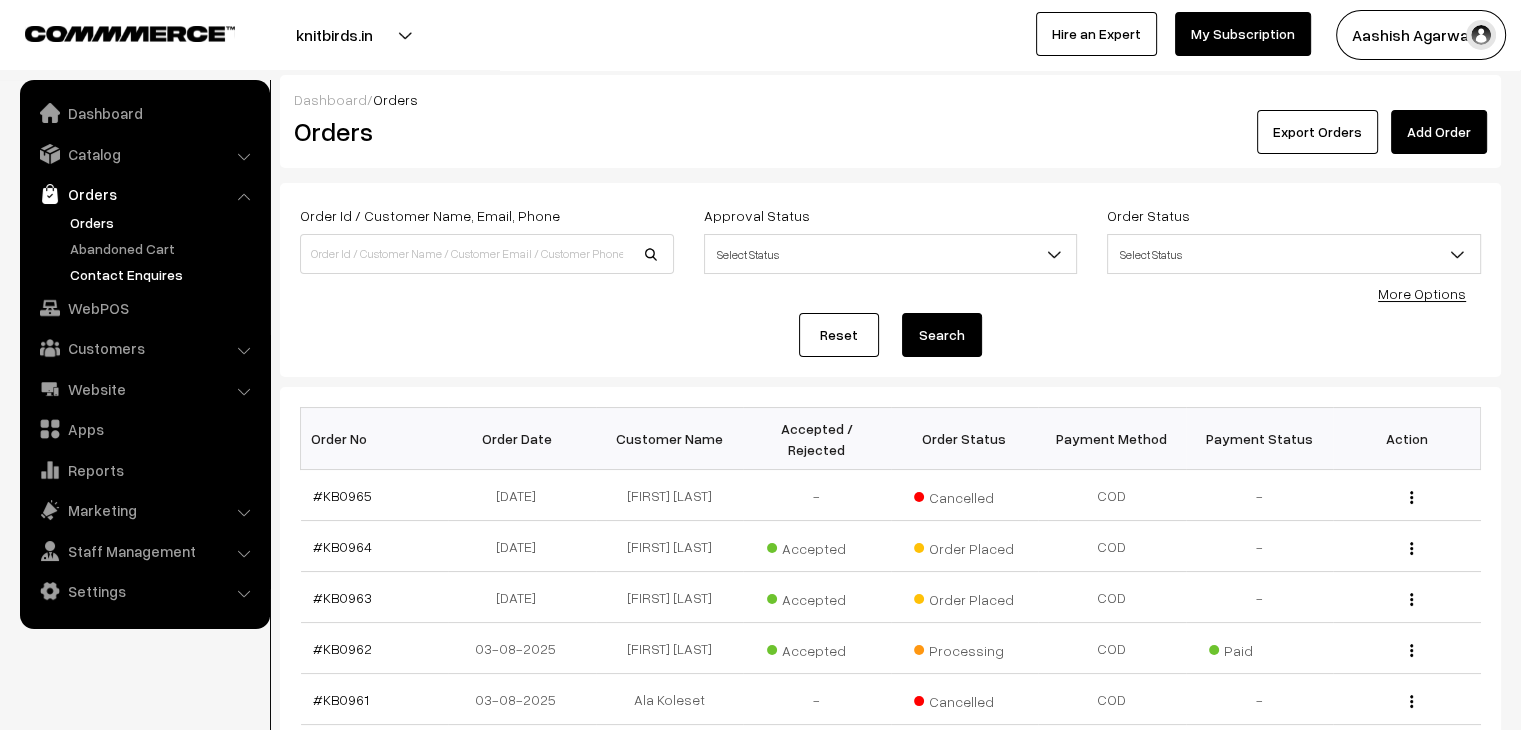 scroll, scrollTop: 0, scrollLeft: 0, axis: both 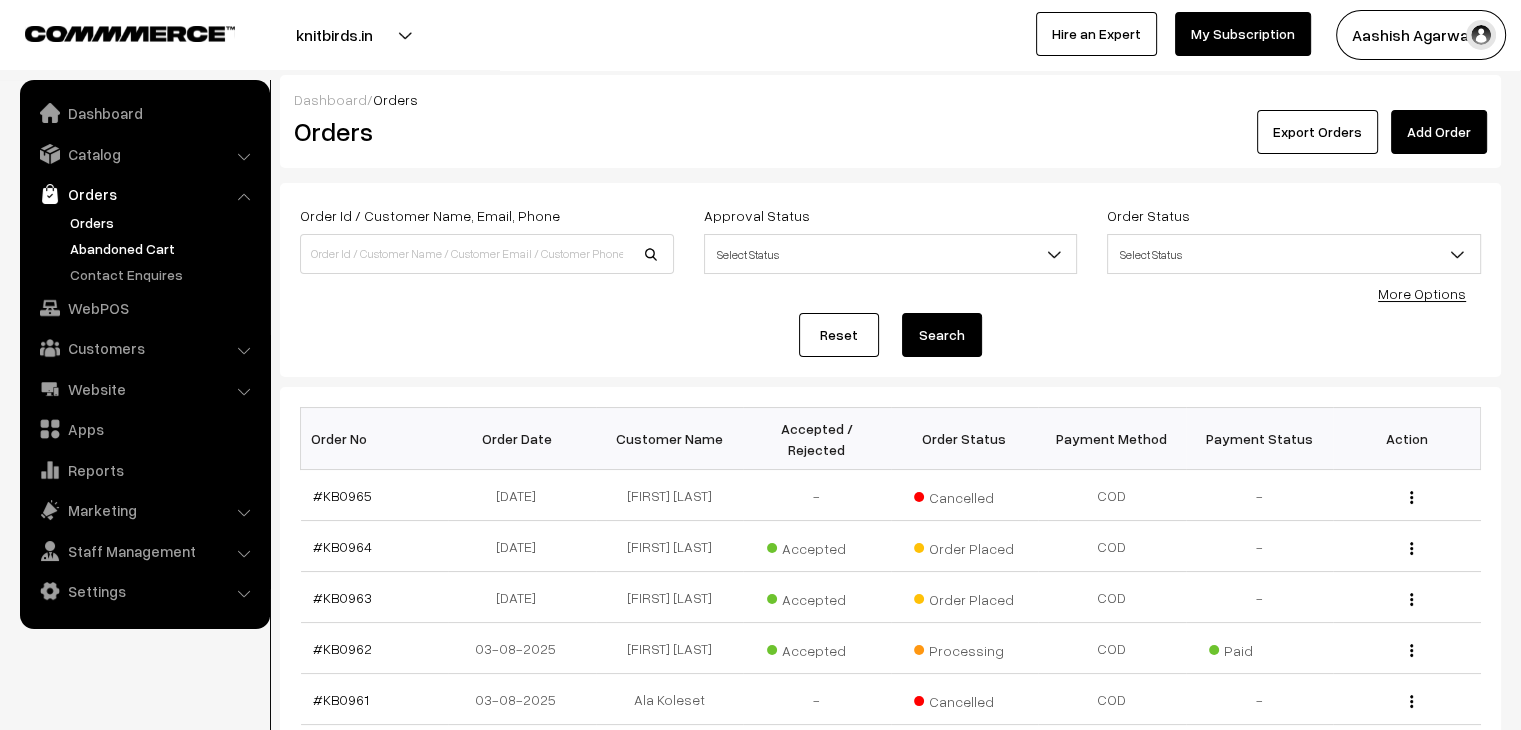 click on "Abandoned Cart" at bounding box center (164, 248) 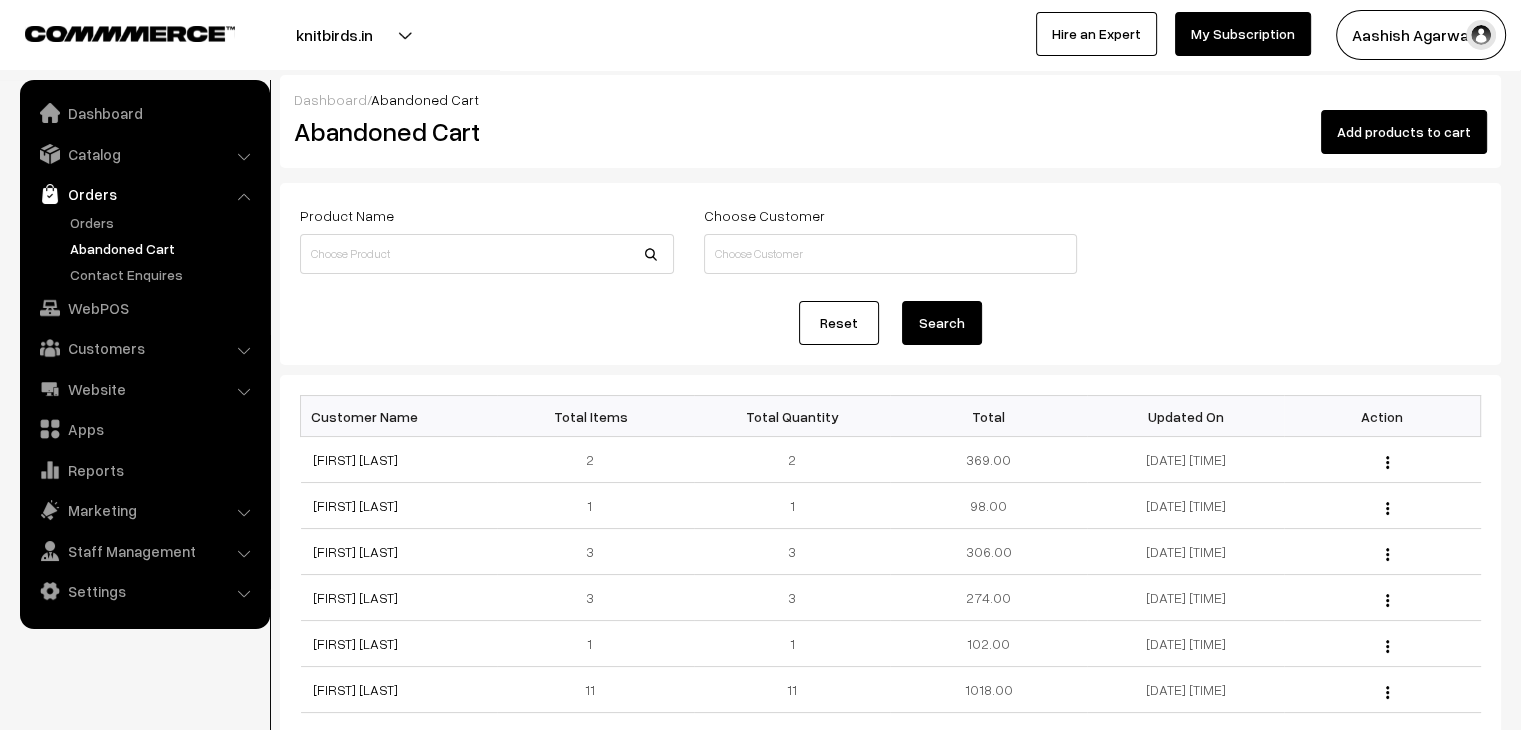 scroll, scrollTop: 0, scrollLeft: 0, axis: both 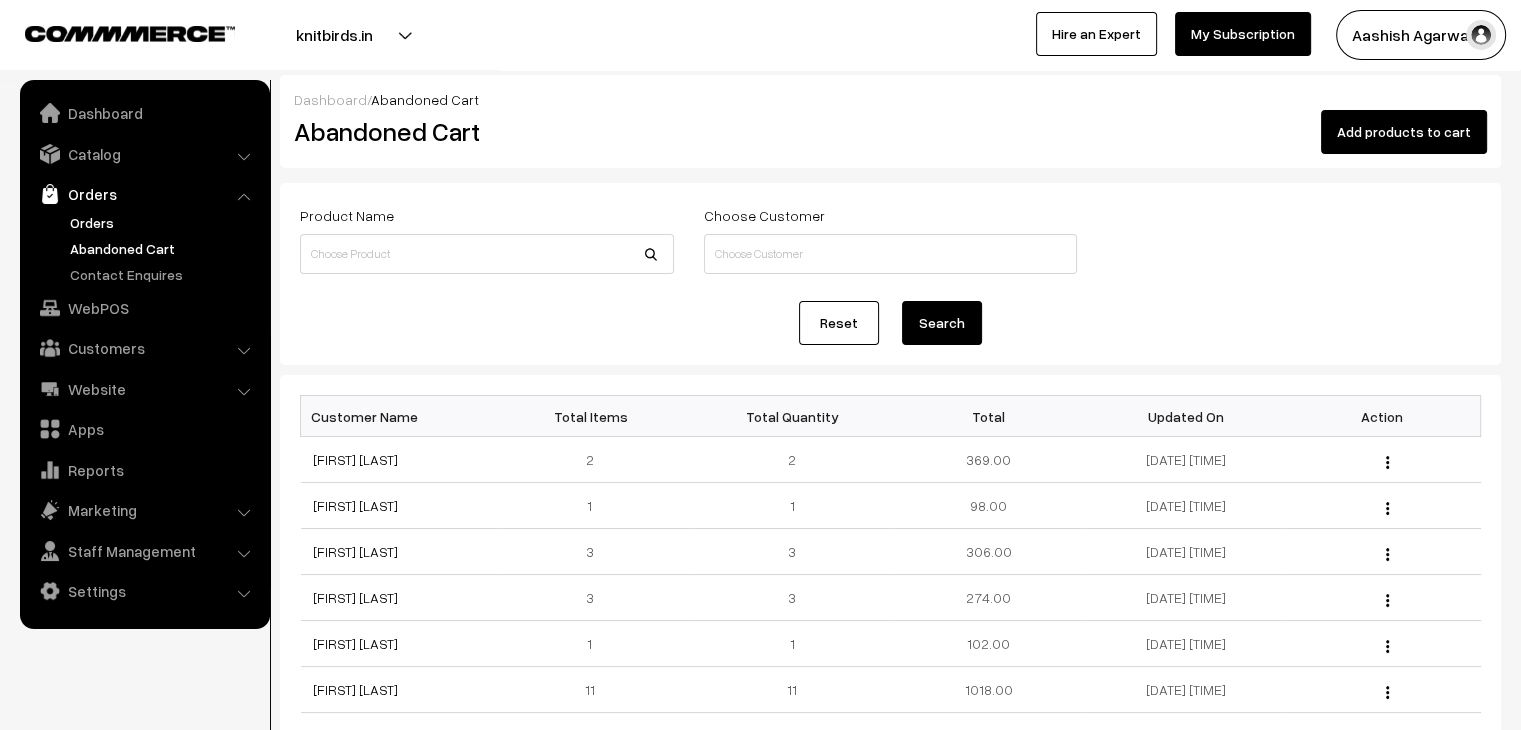 click on "Orders" at bounding box center [164, 222] 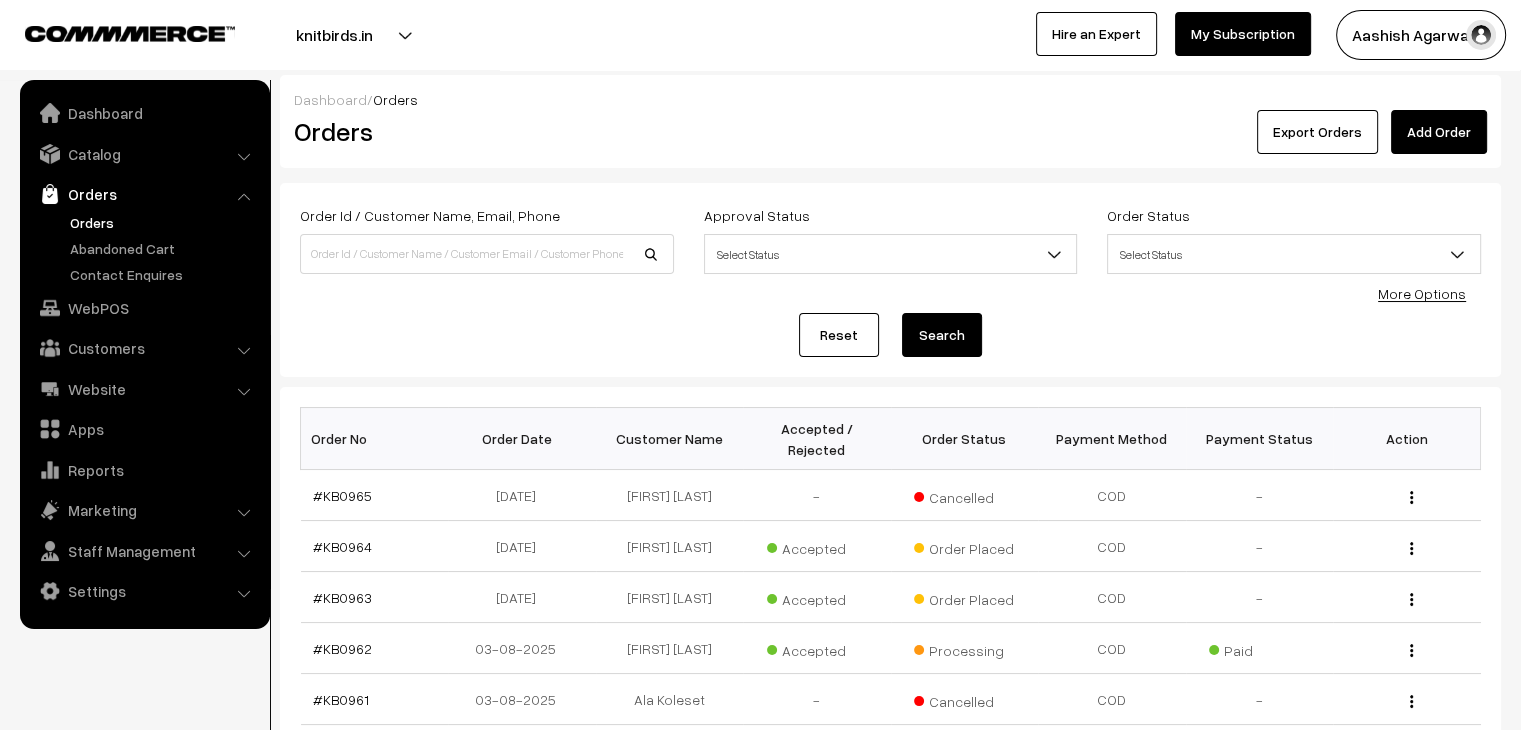 scroll, scrollTop: 0, scrollLeft: 0, axis: both 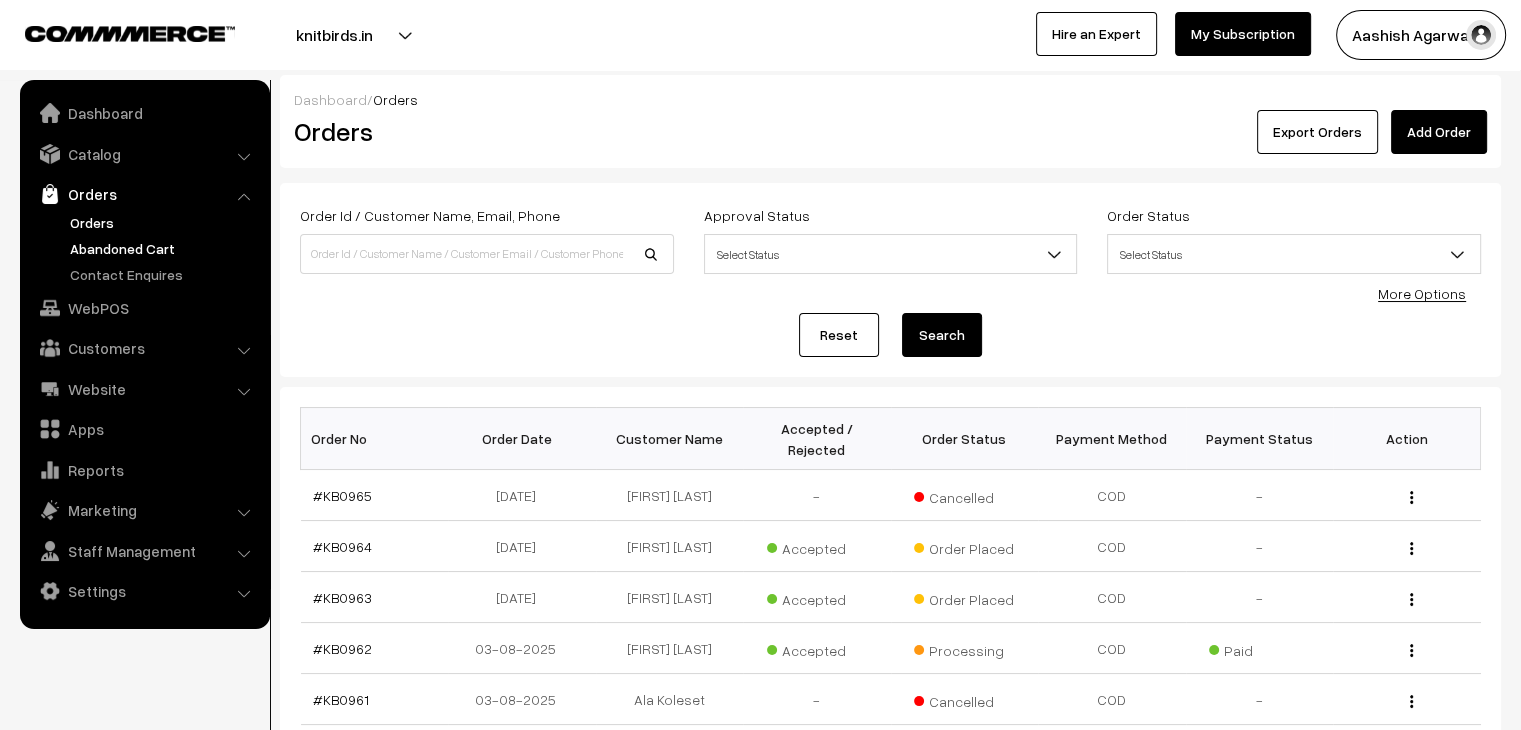 click on "Abandoned Cart" at bounding box center [164, 248] 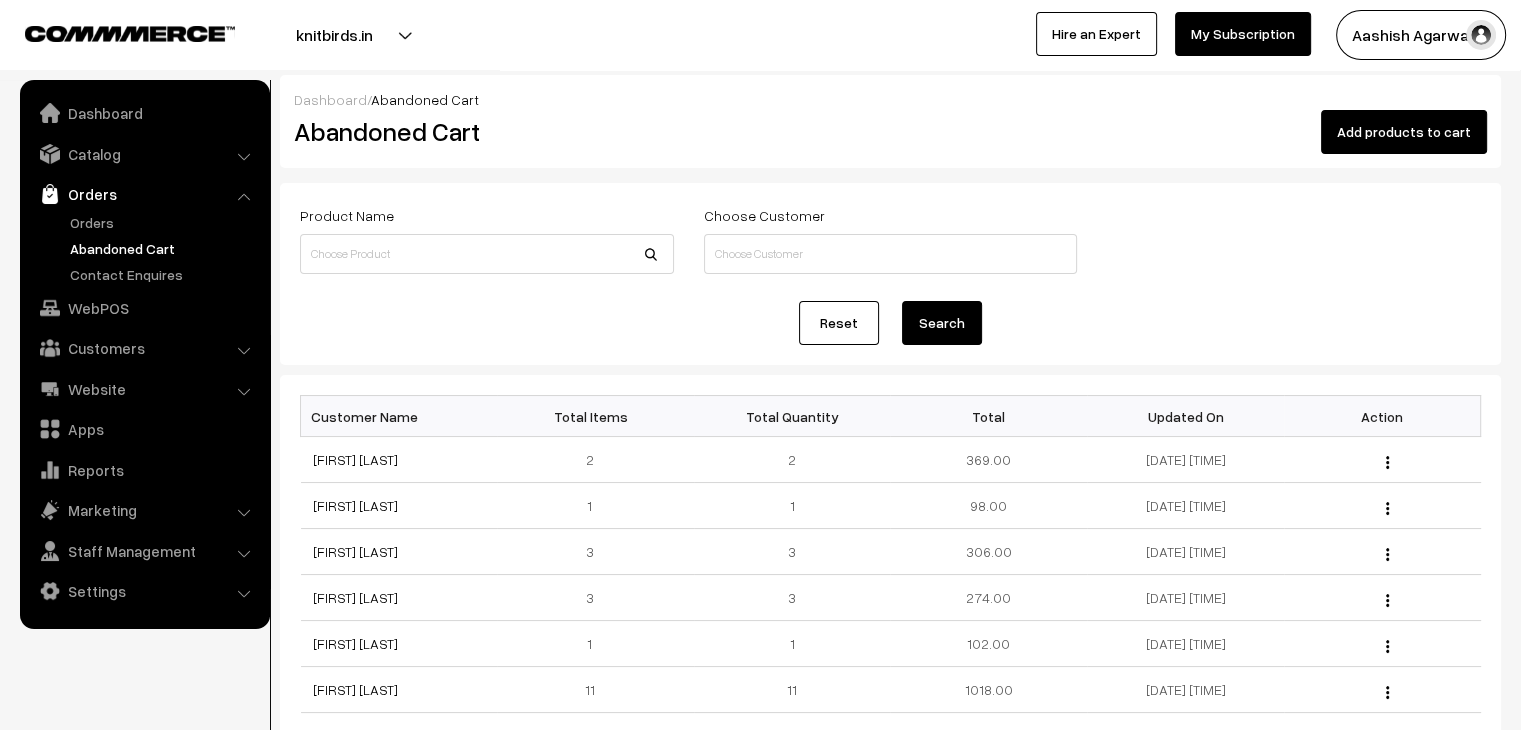 scroll, scrollTop: 0, scrollLeft: 0, axis: both 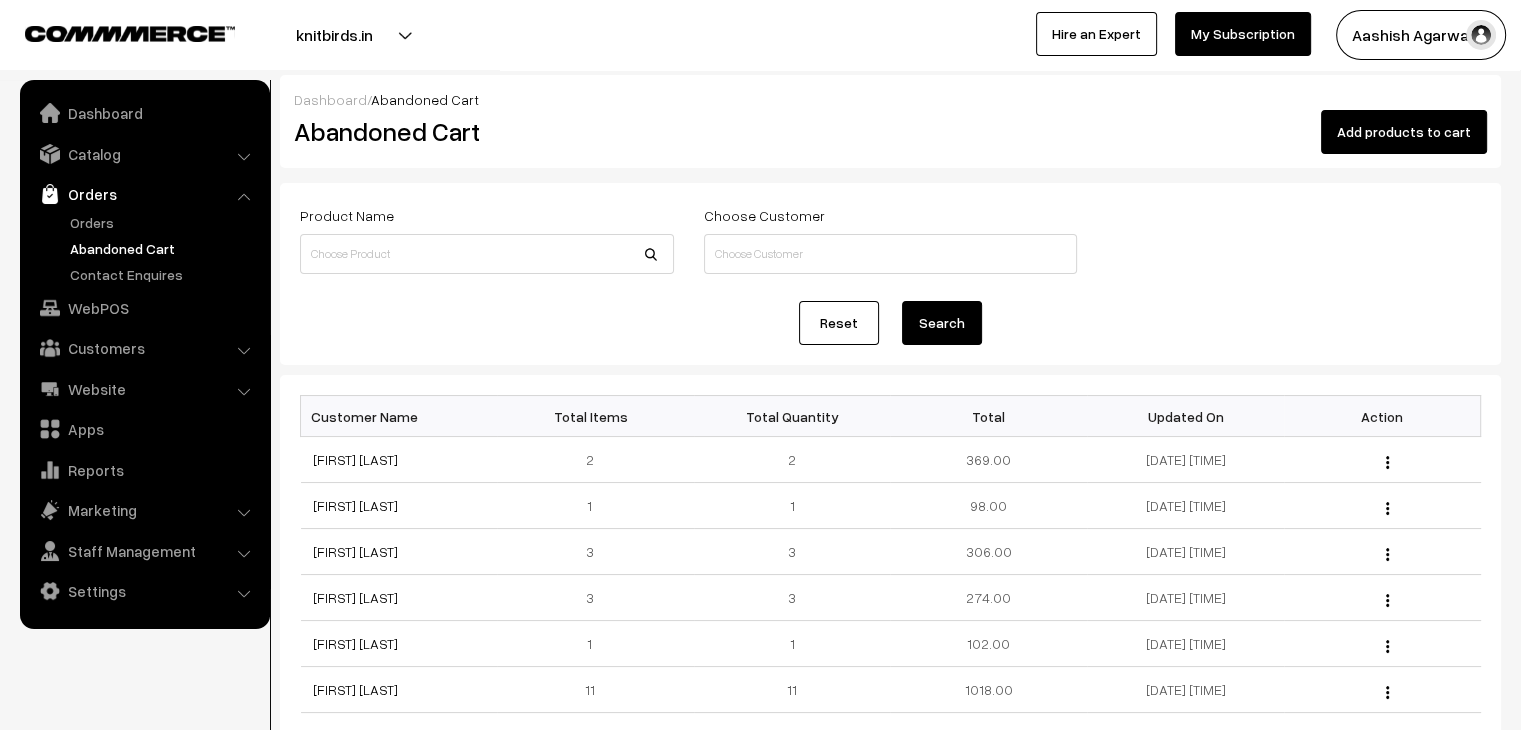 click on "Orders" at bounding box center [145, 248] 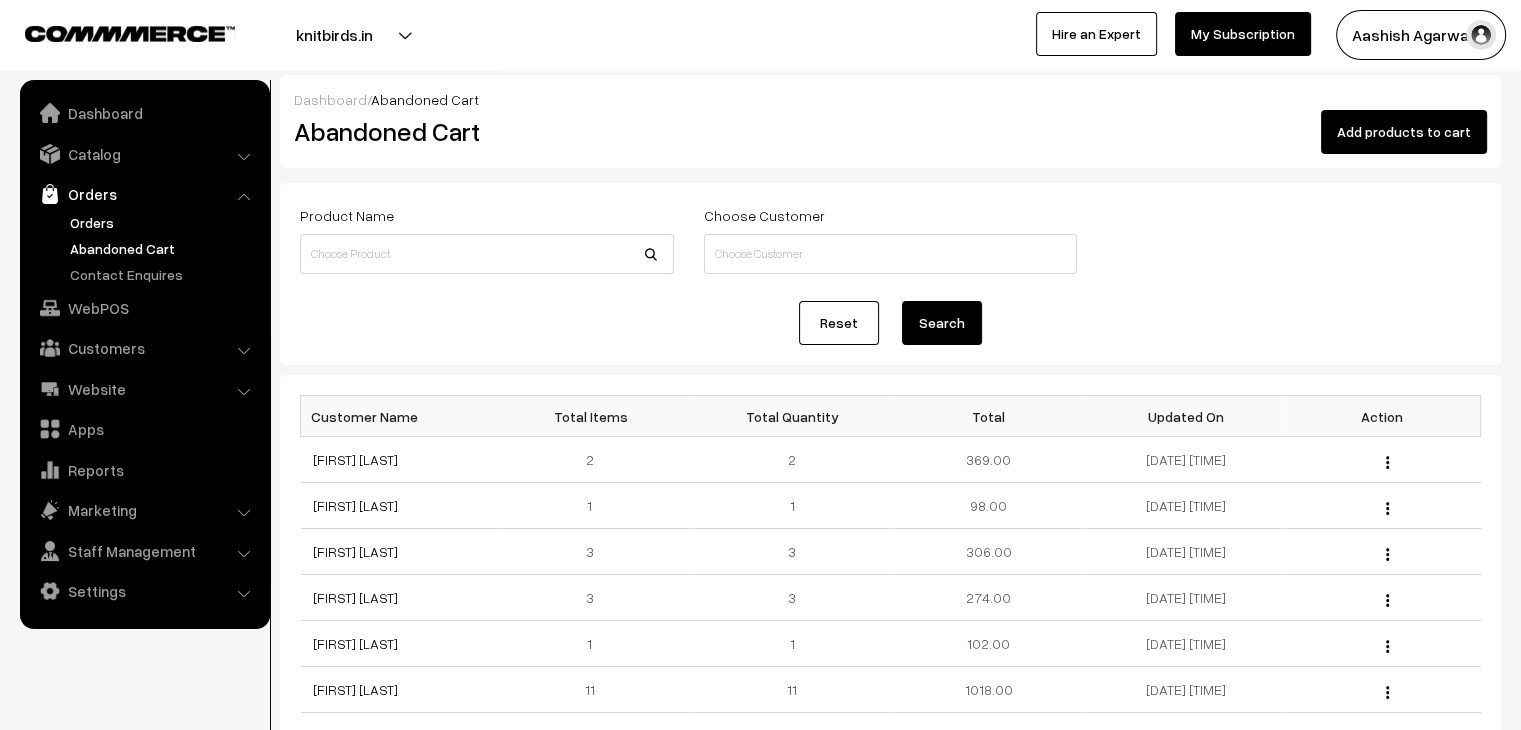 click on "Orders" at bounding box center [164, 222] 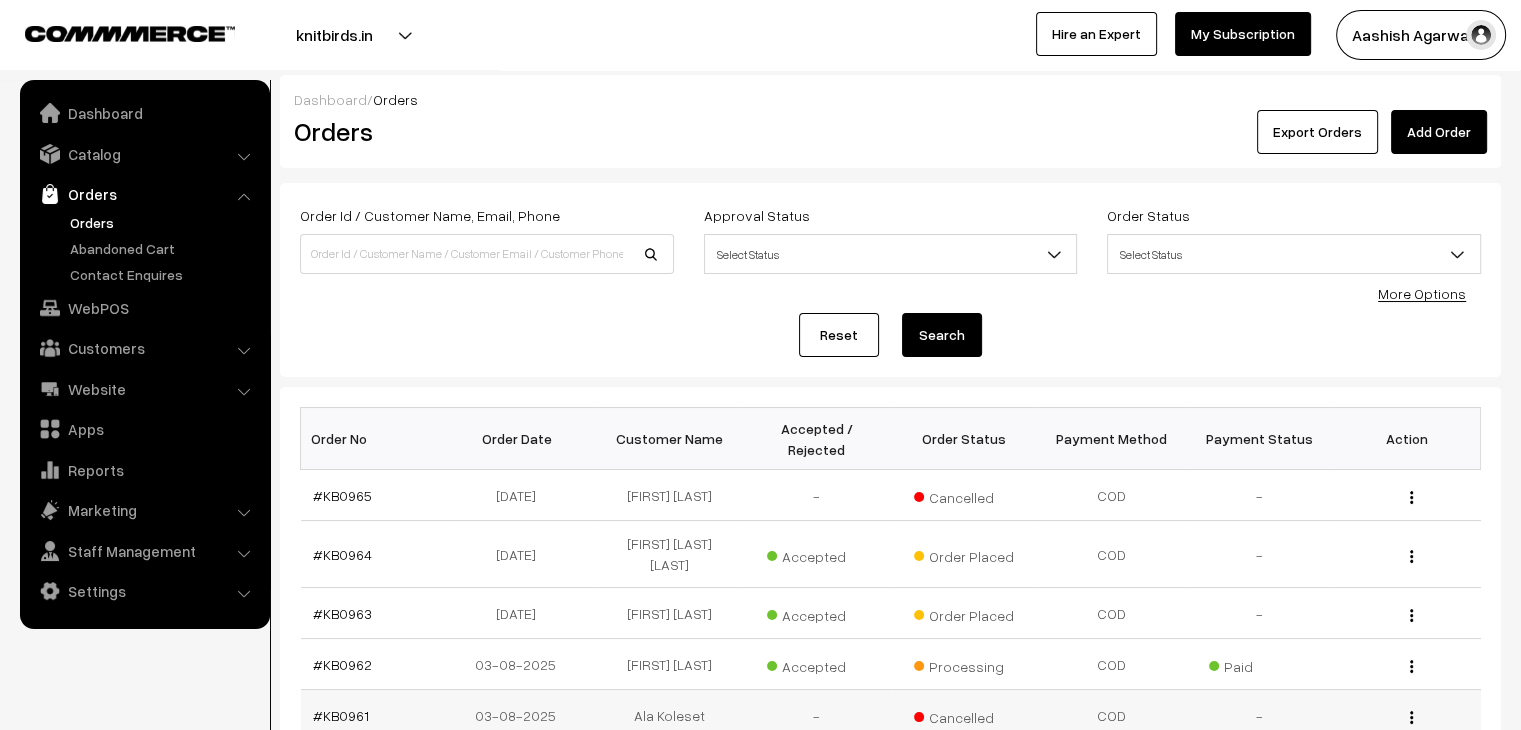 scroll, scrollTop: 0, scrollLeft: 0, axis: both 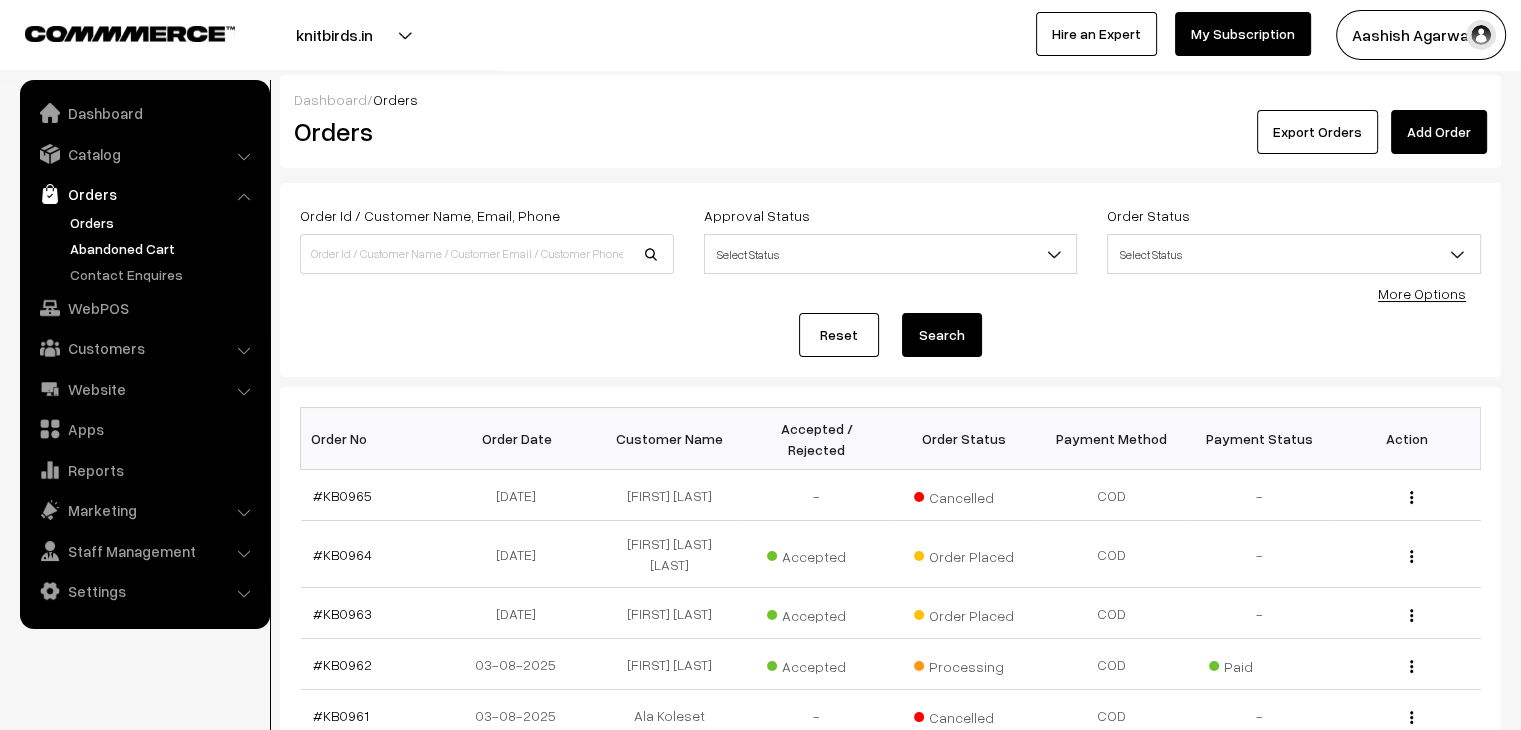 click on "Abandoned Cart" at bounding box center [164, 248] 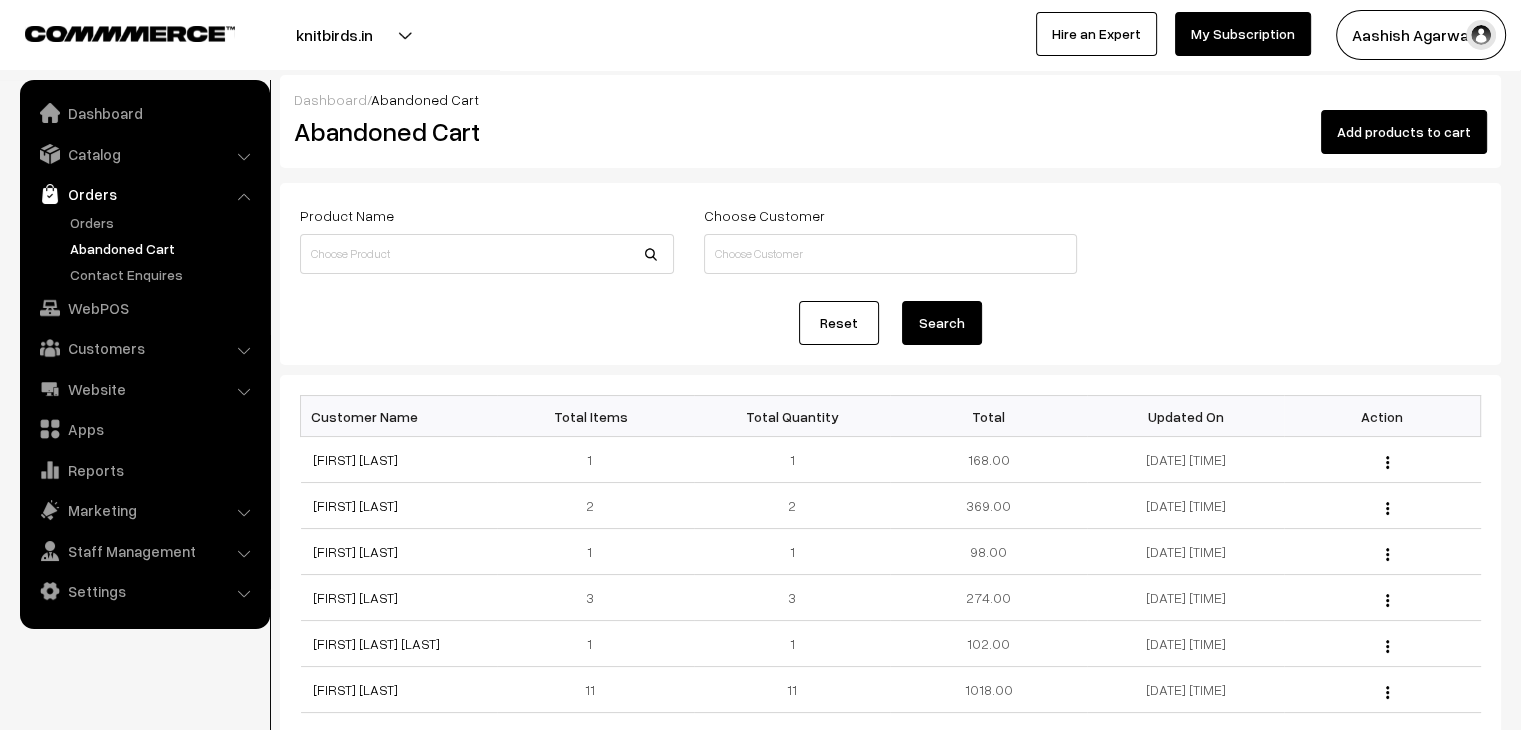 scroll, scrollTop: 0, scrollLeft: 0, axis: both 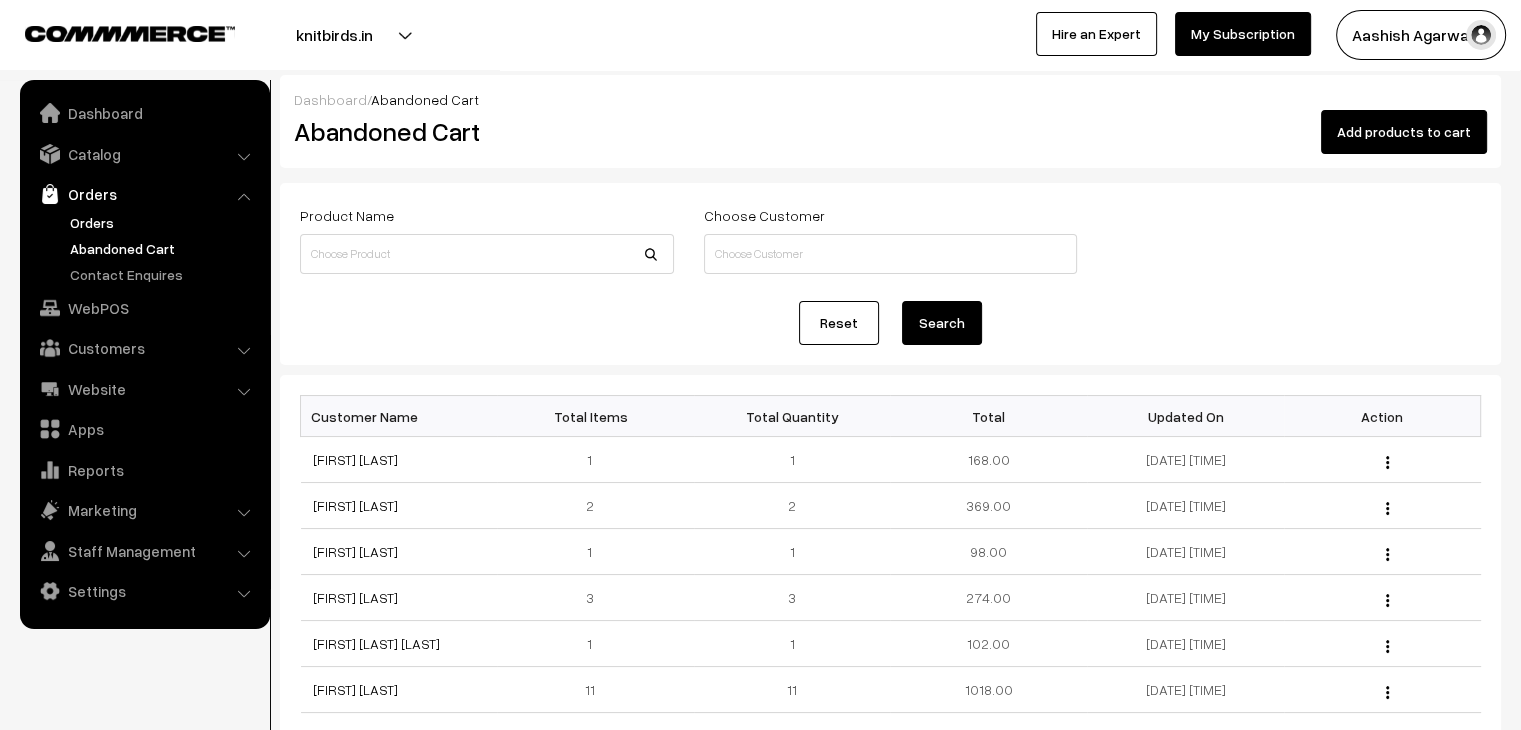 click on "Orders" at bounding box center [164, 222] 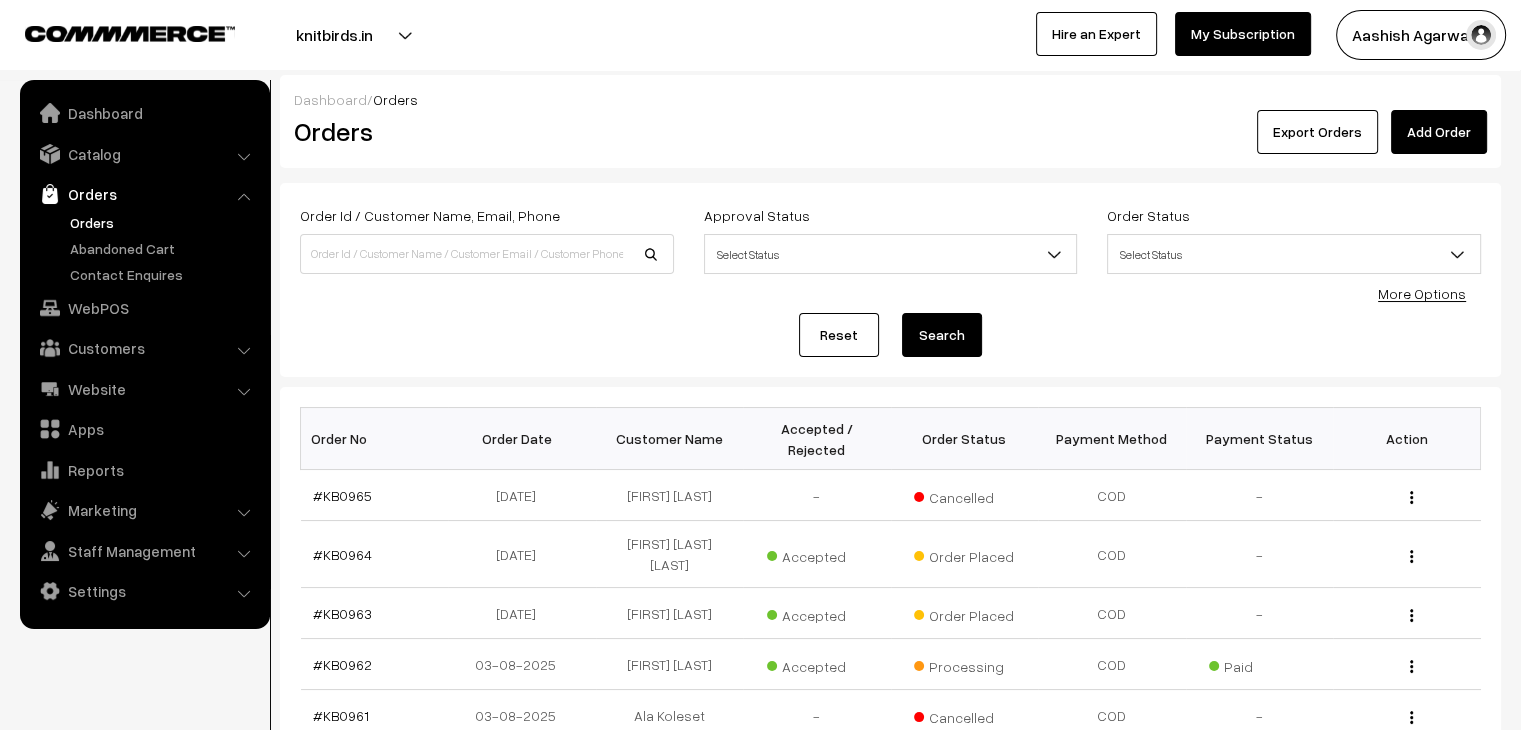 scroll, scrollTop: 0, scrollLeft: 0, axis: both 